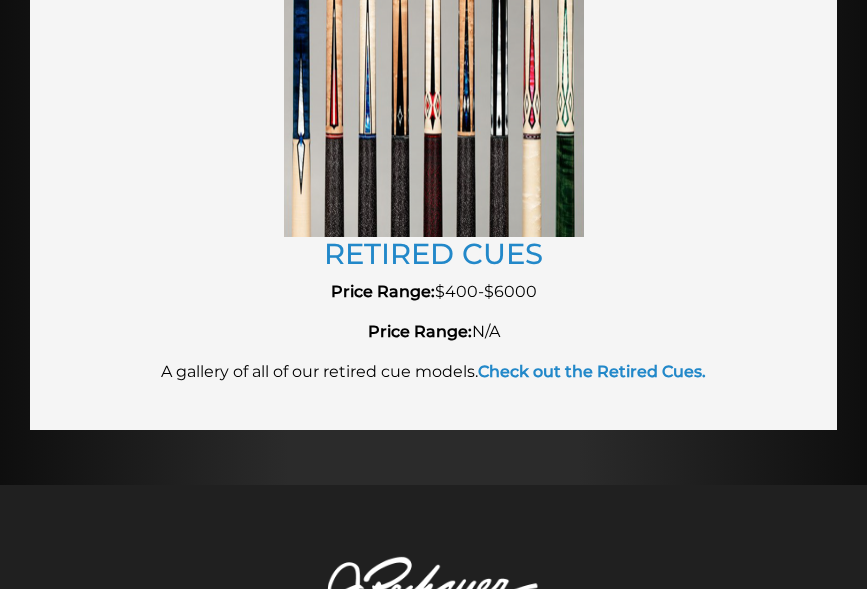 scroll, scrollTop: 4274, scrollLeft: 0, axis: vertical 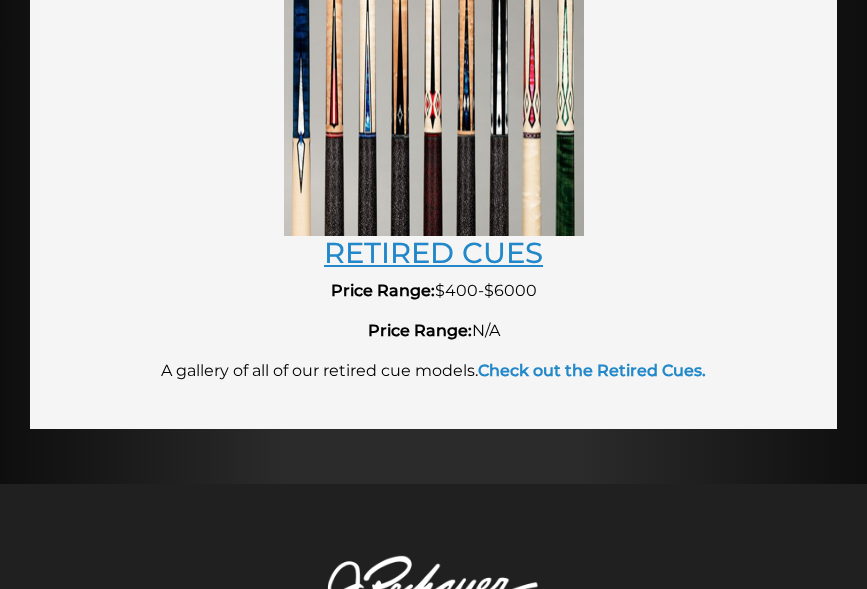 click on "RETIRED CUES" at bounding box center (433, 252) 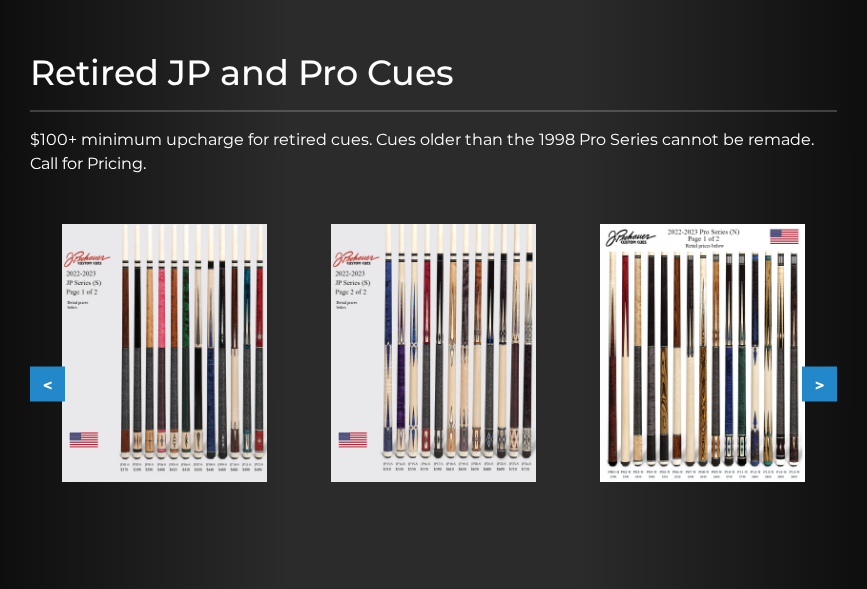 scroll, scrollTop: 353, scrollLeft: 0, axis: vertical 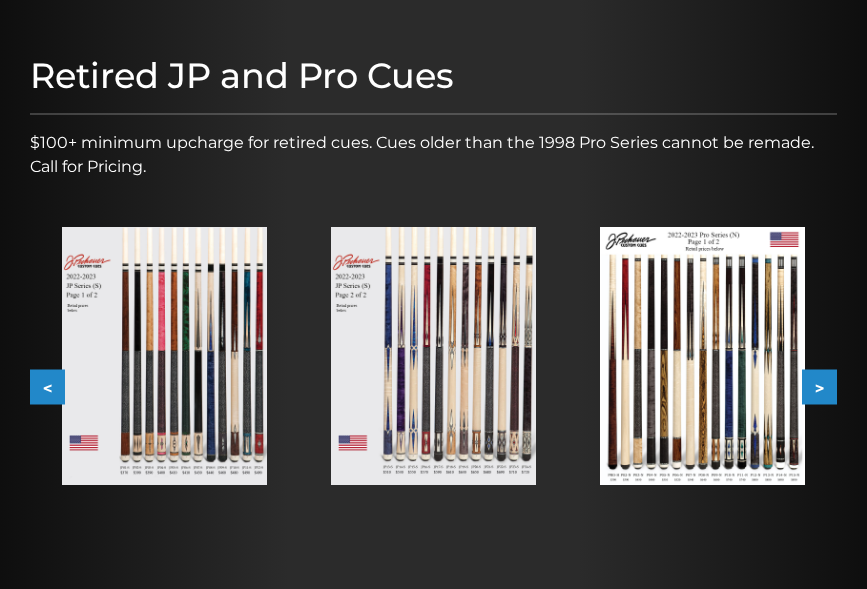 click at bounding box center (164, 356) 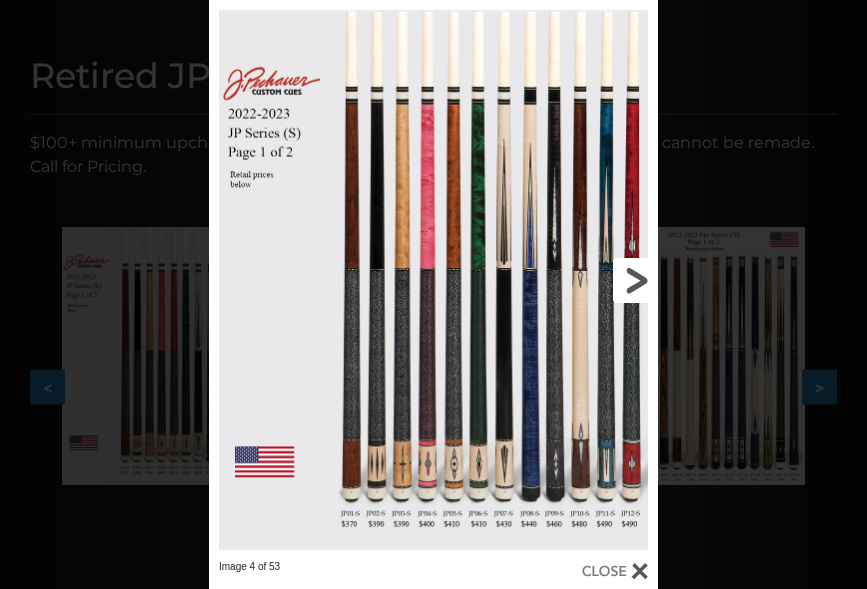click at bounding box center [557, 280] 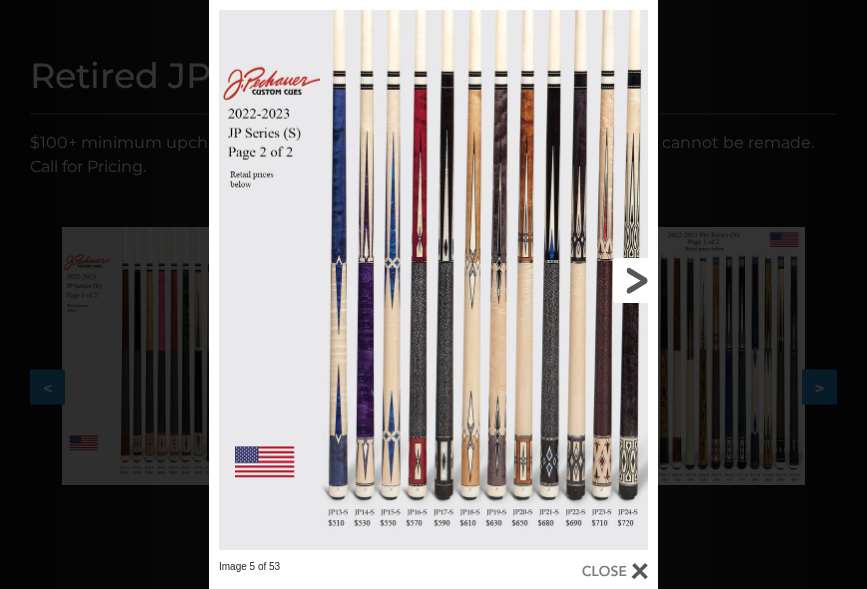 scroll, scrollTop: 355, scrollLeft: 0, axis: vertical 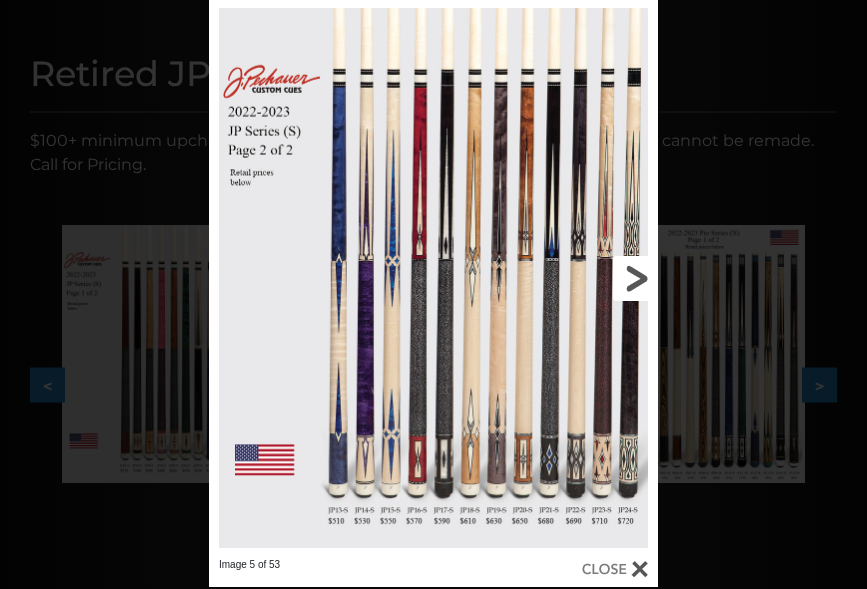 click at bounding box center [557, 278] 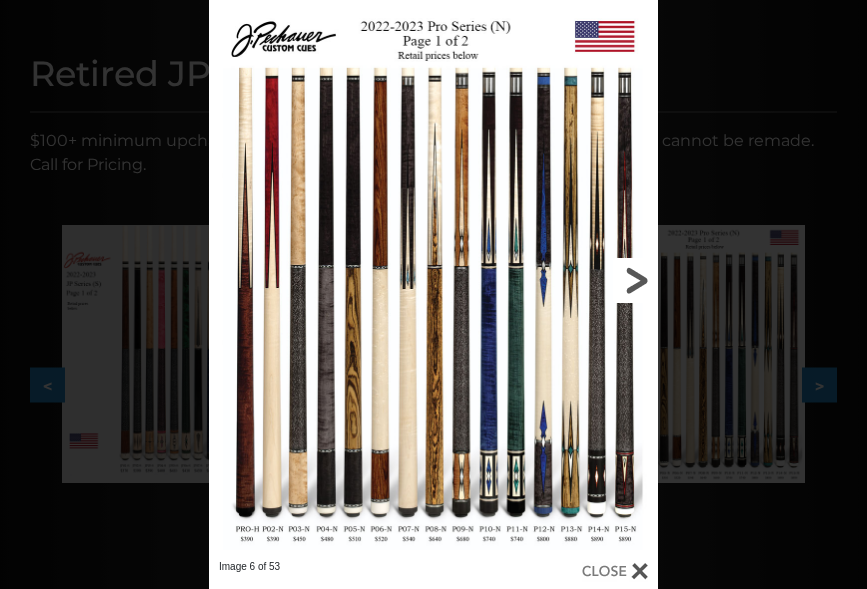 click at bounding box center (557, 280) 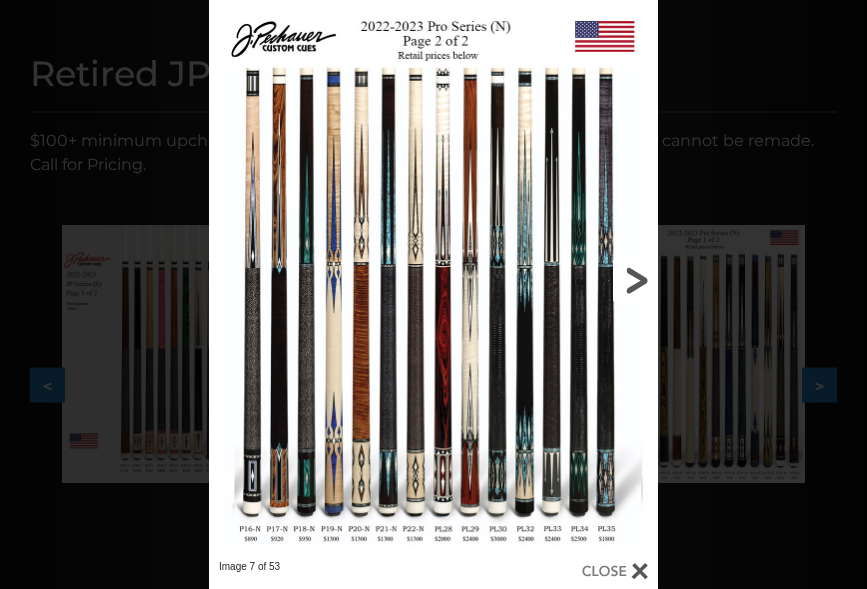 click at bounding box center (557, 280) 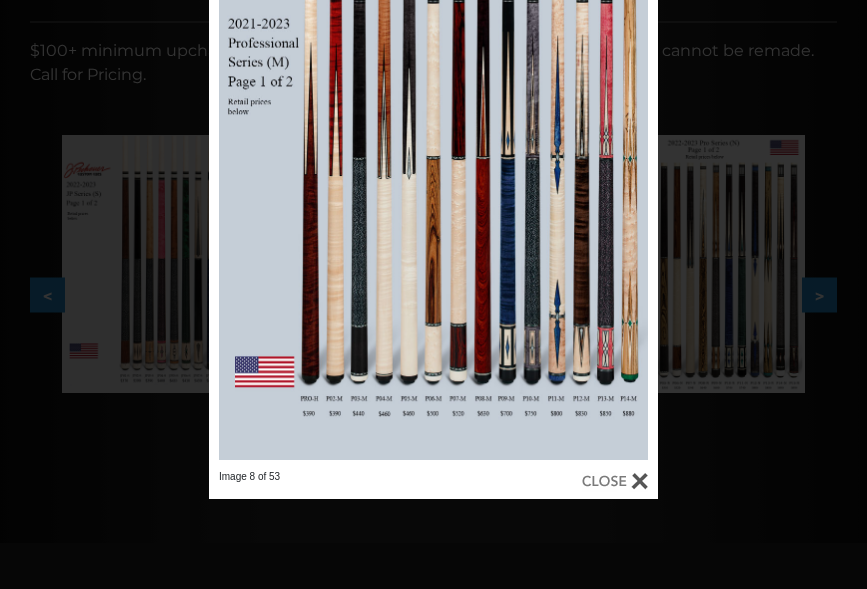scroll, scrollTop: 455, scrollLeft: 0, axis: vertical 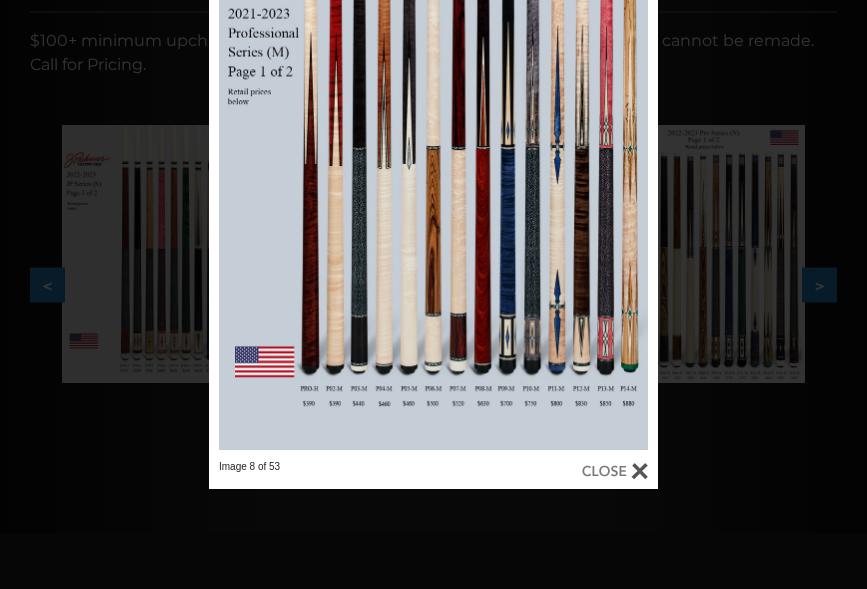 click at bounding box center (615, 471) 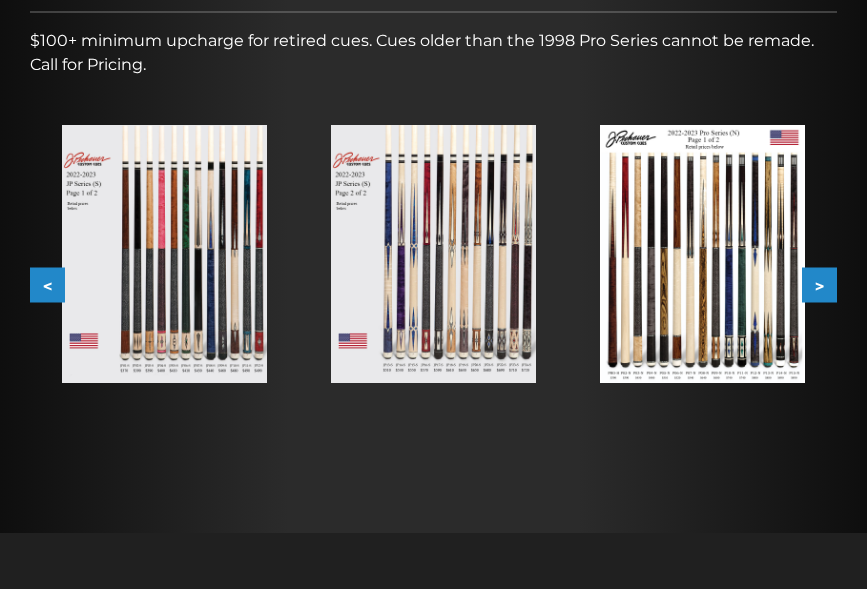 click at bounding box center (702, 254) 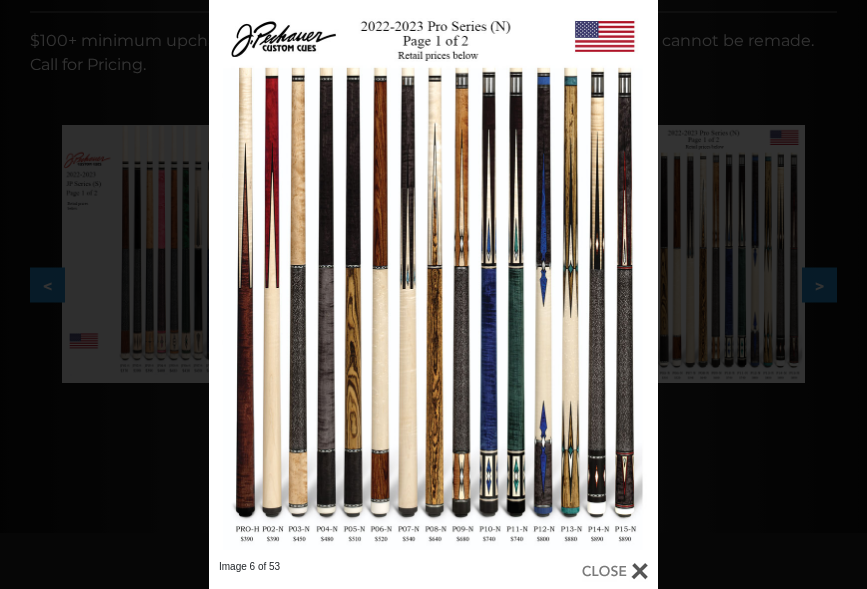 click at bounding box center [615, 571] 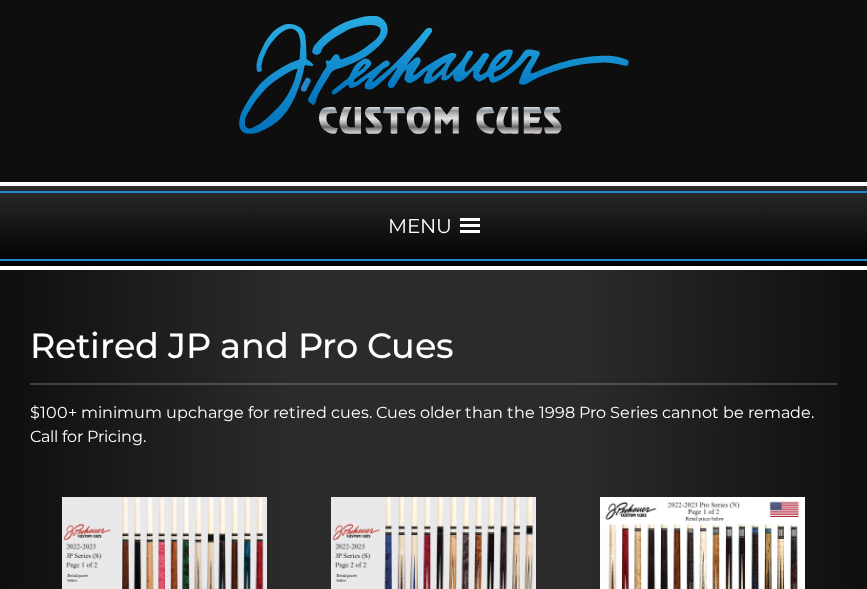 scroll, scrollTop: 0, scrollLeft: 0, axis: both 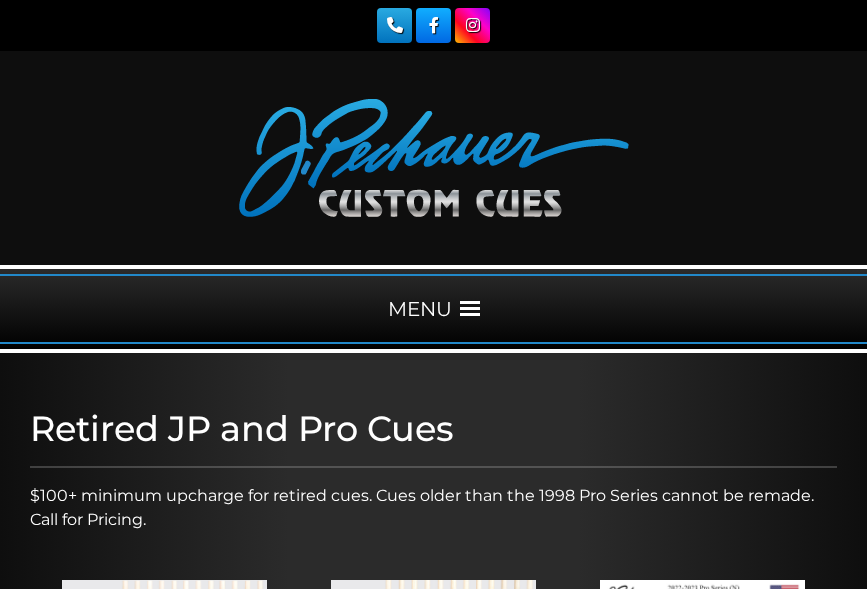 click on "MENU" at bounding box center [433, 309] 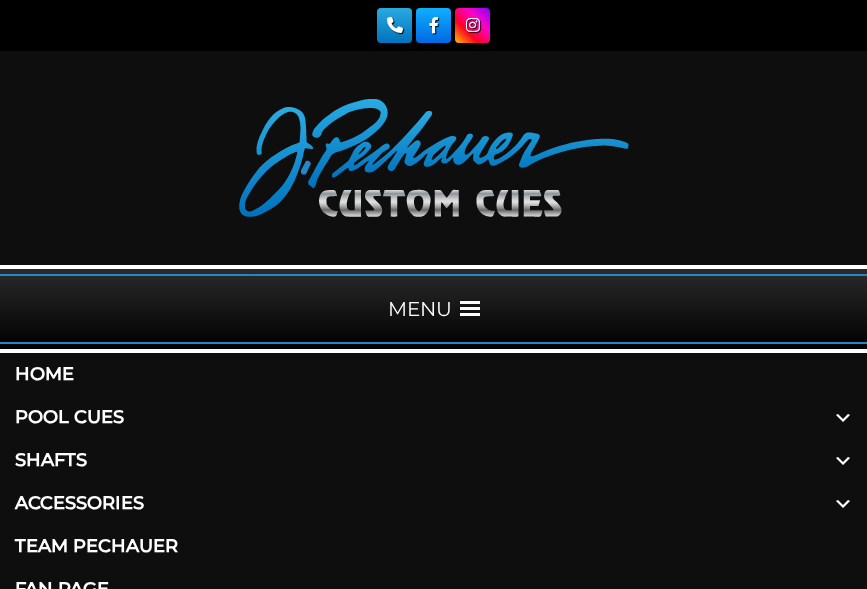 click on "Pool Cues" at bounding box center [433, 417] 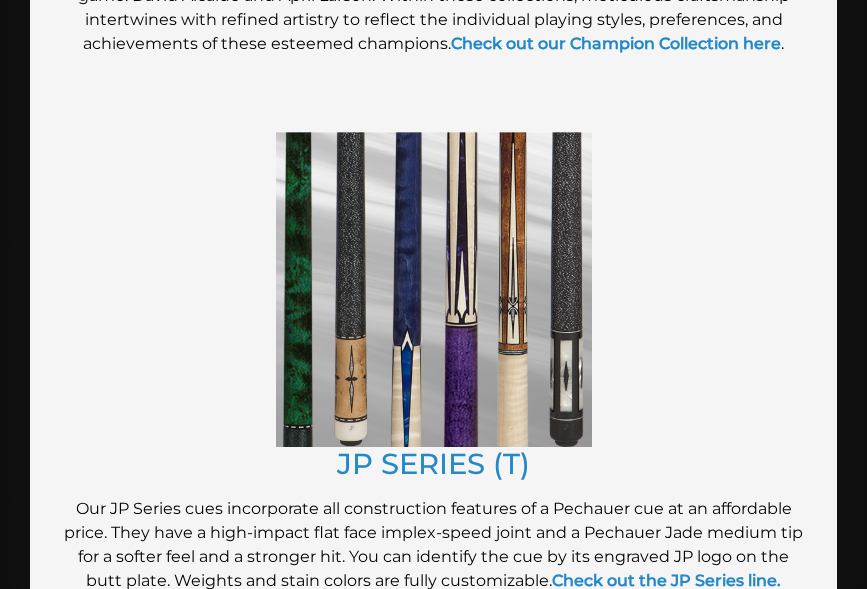 scroll, scrollTop: 1542, scrollLeft: 0, axis: vertical 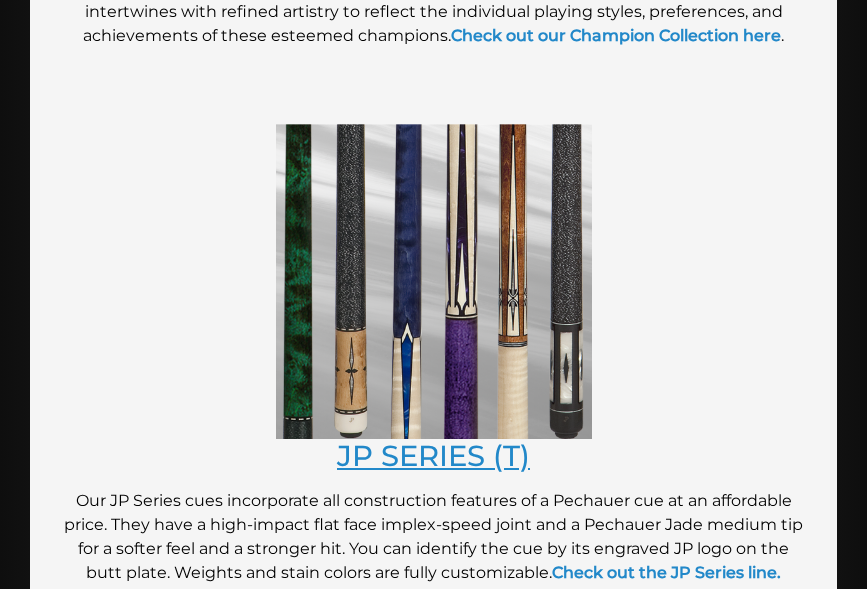 click on "JP SERIES (T)" at bounding box center (433, 455) 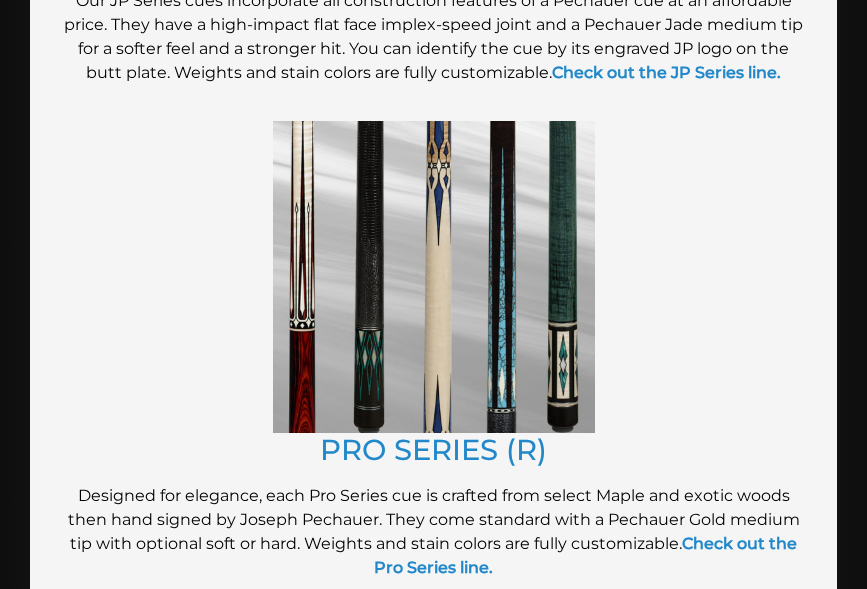 scroll, scrollTop: 2097, scrollLeft: 0, axis: vertical 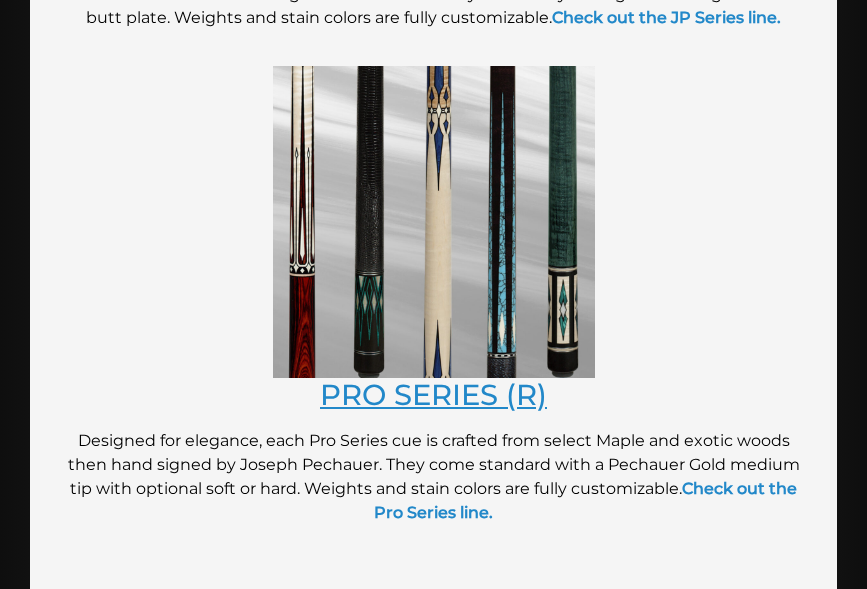 click on "PRO SERIES (R)" at bounding box center (433, 394) 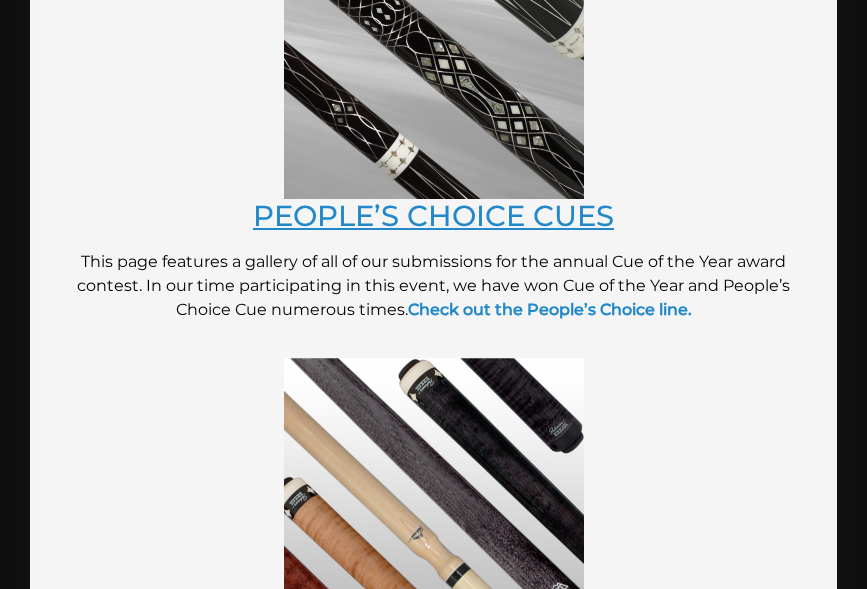 scroll, scrollTop: 2796, scrollLeft: 0, axis: vertical 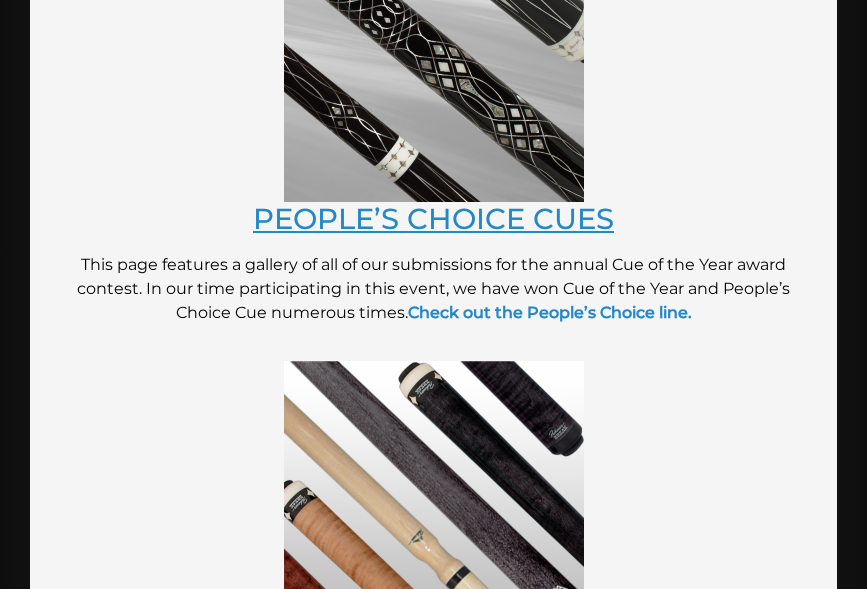 click on "PEOPLE’S CHOICE CUES" at bounding box center (433, 218) 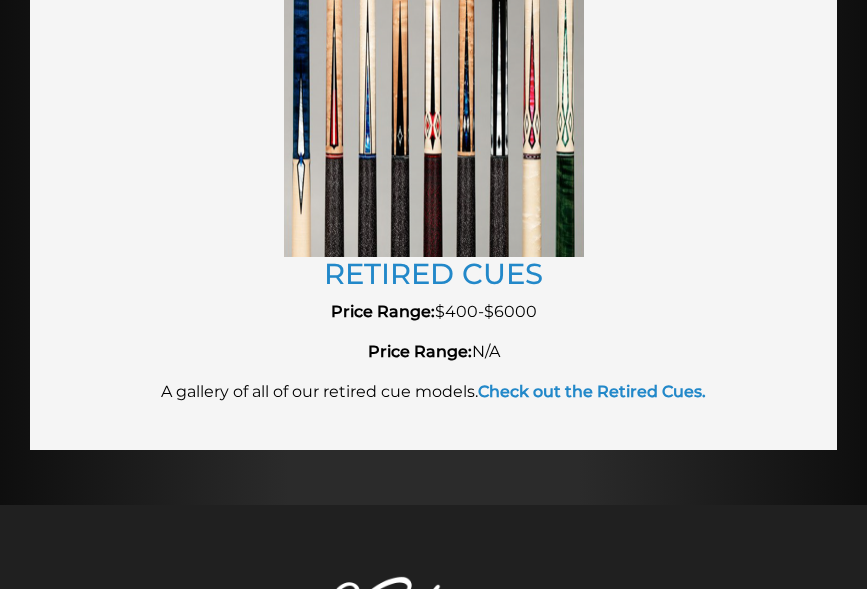 scroll, scrollTop: 4254, scrollLeft: 0, axis: vertical 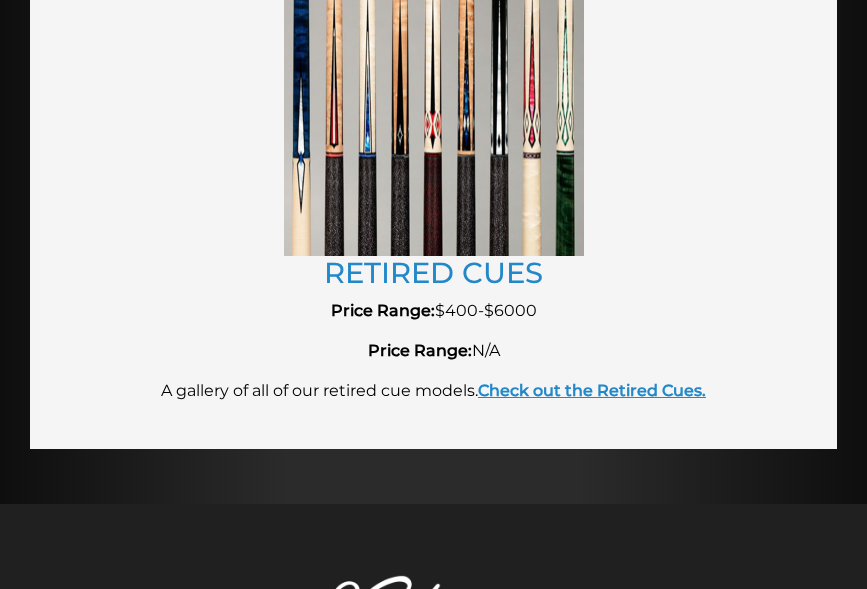click on "Check out the Retired Cues." at bounding box center (592, 390) 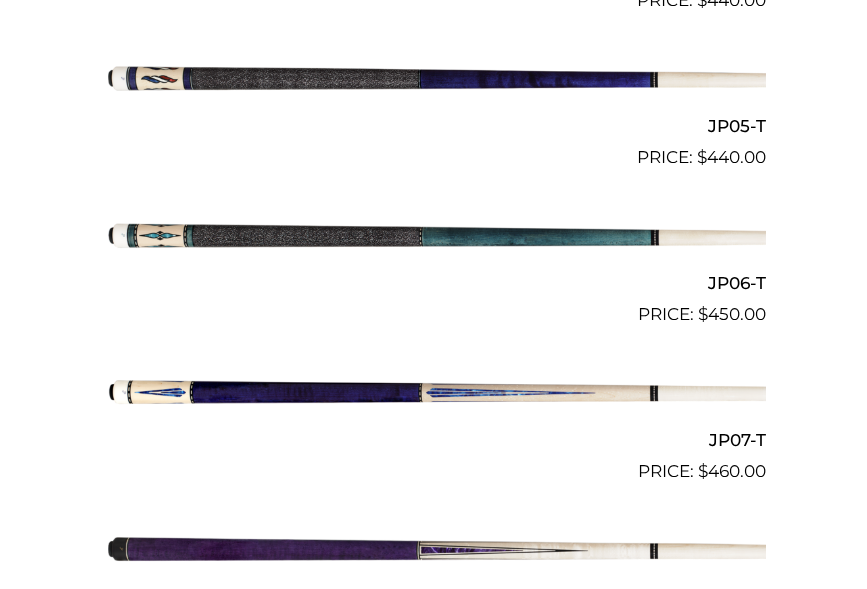 scroll, scrollTop: 1355, scrollLeft: 0, axis: vertical 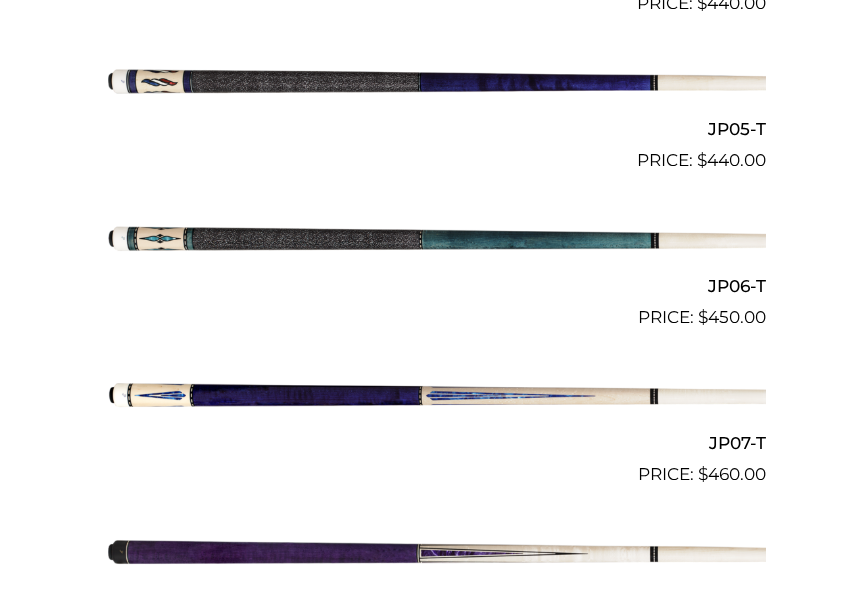 click at bounding box center [434, 237] 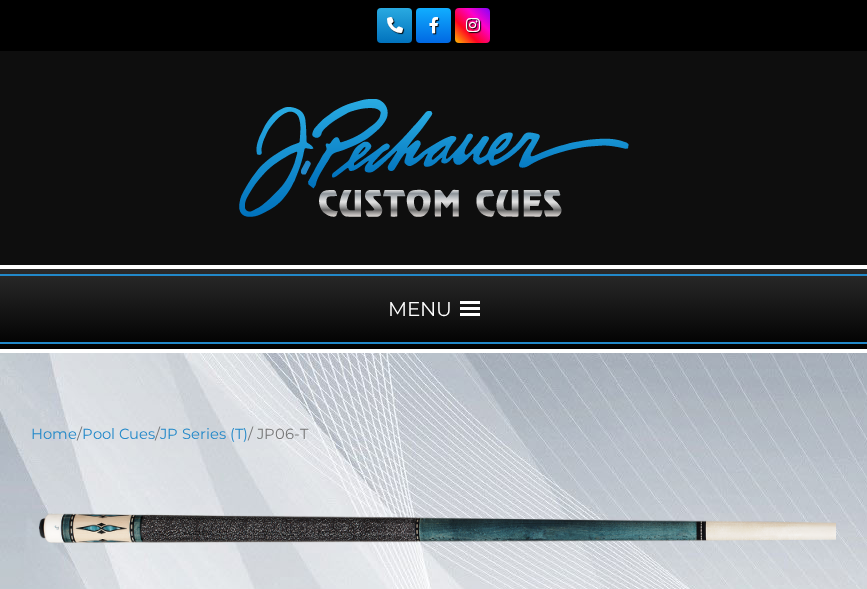 scroll, scrollTop: 0, scrollLeft: 0, axis: both 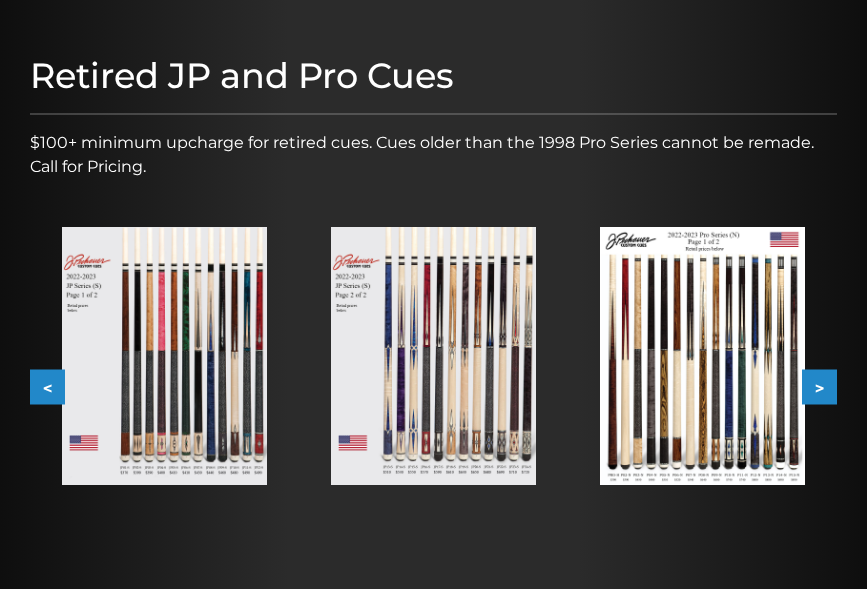 click on ">" at bounding box center (819, 387) 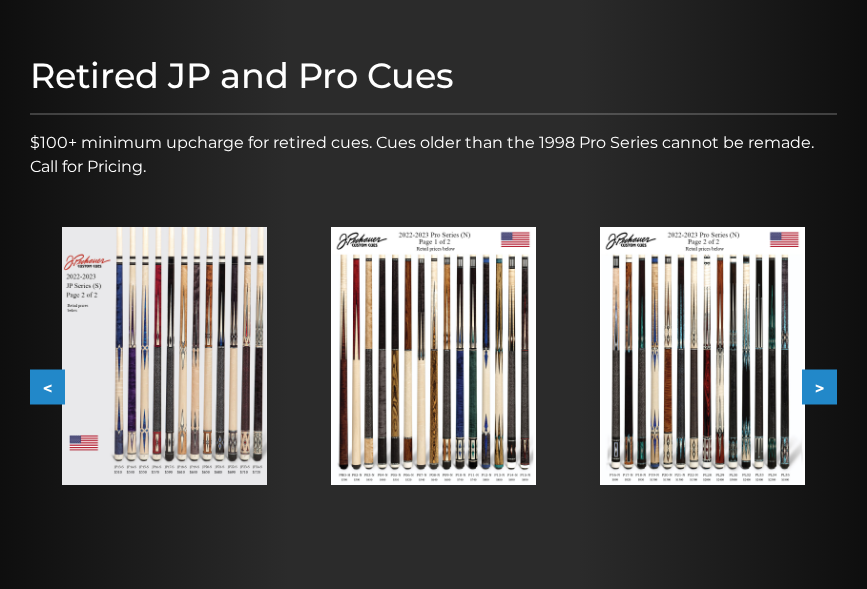 click at bounding box center (702, 356) 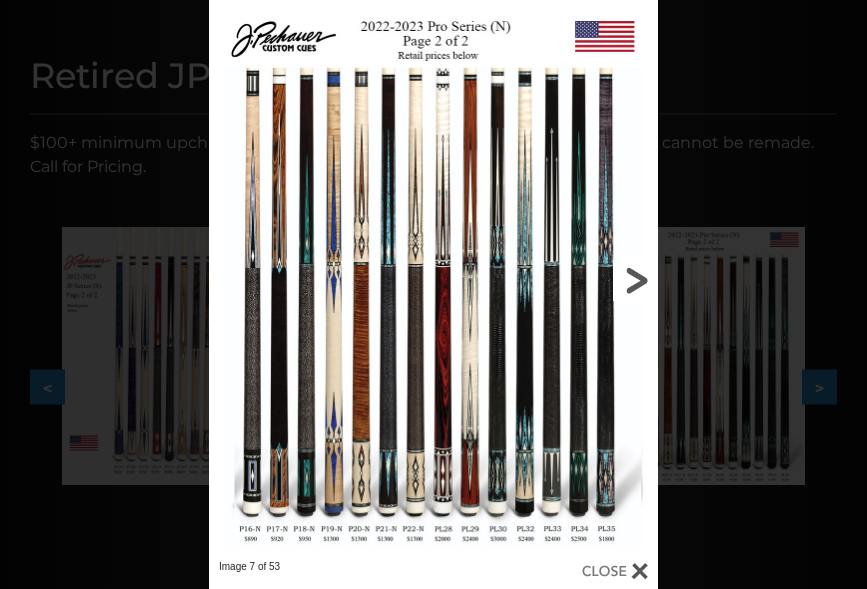 click at bounding box center [557, 280] 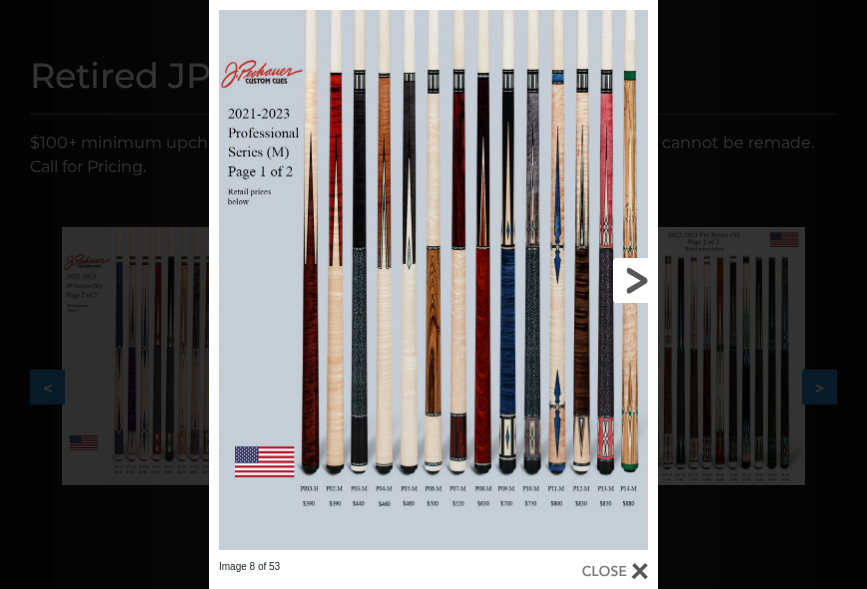 click at bounding box center [557, 280] 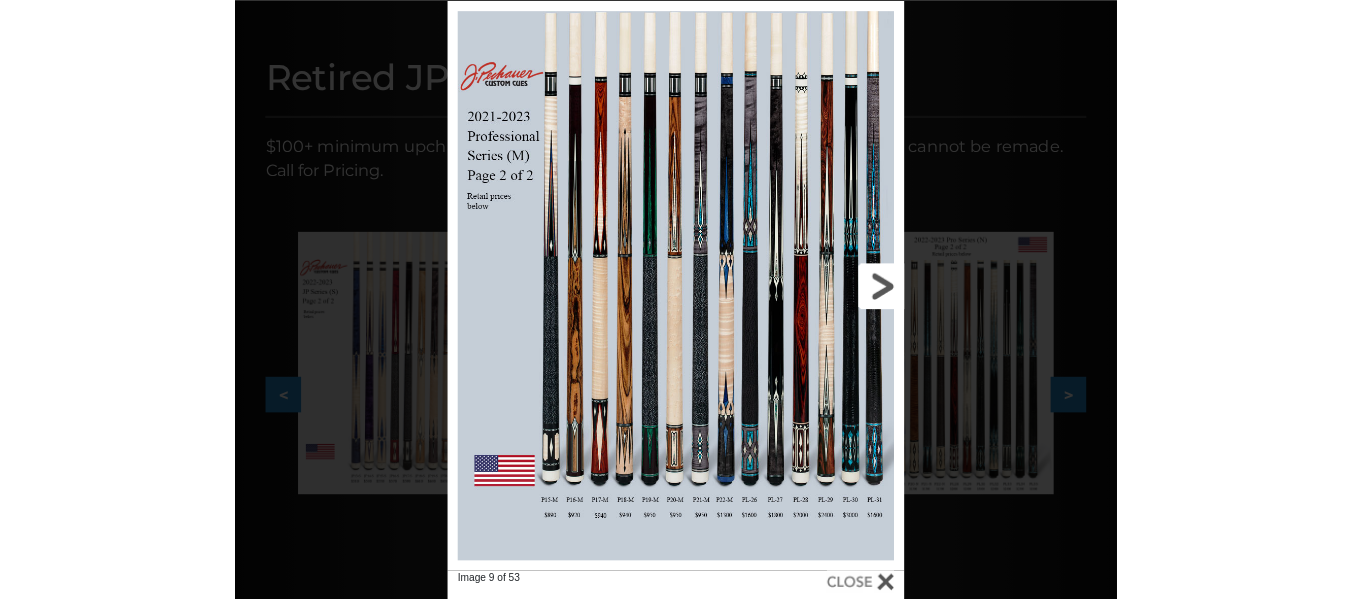 scroll, scrollTop: 353, scrollLeft: 0, axis: vertical 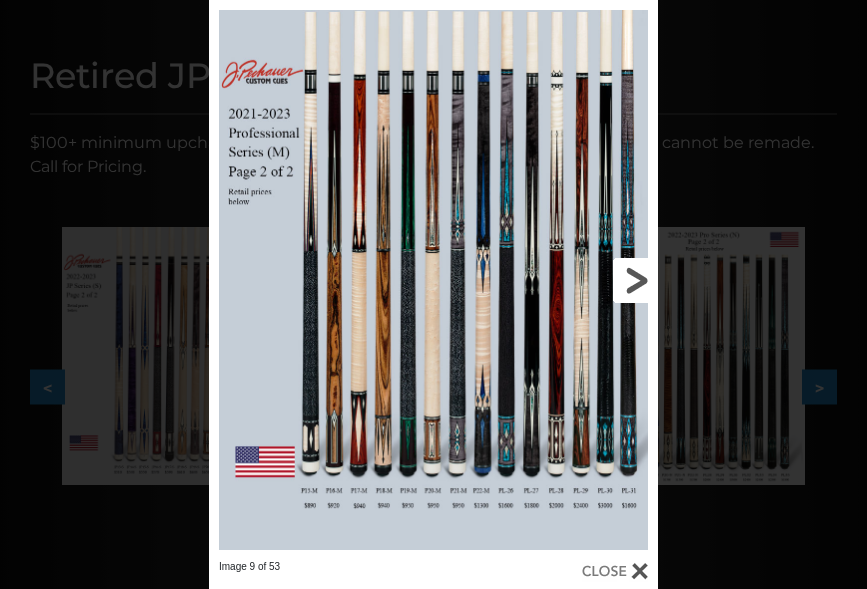 click at bounding box center [557, 280] 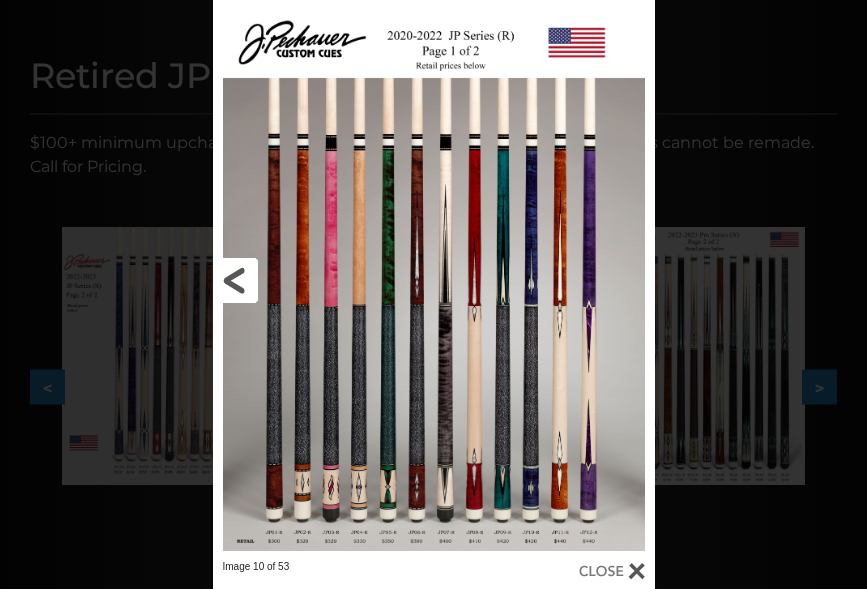 click at bounding box center (312, 280) 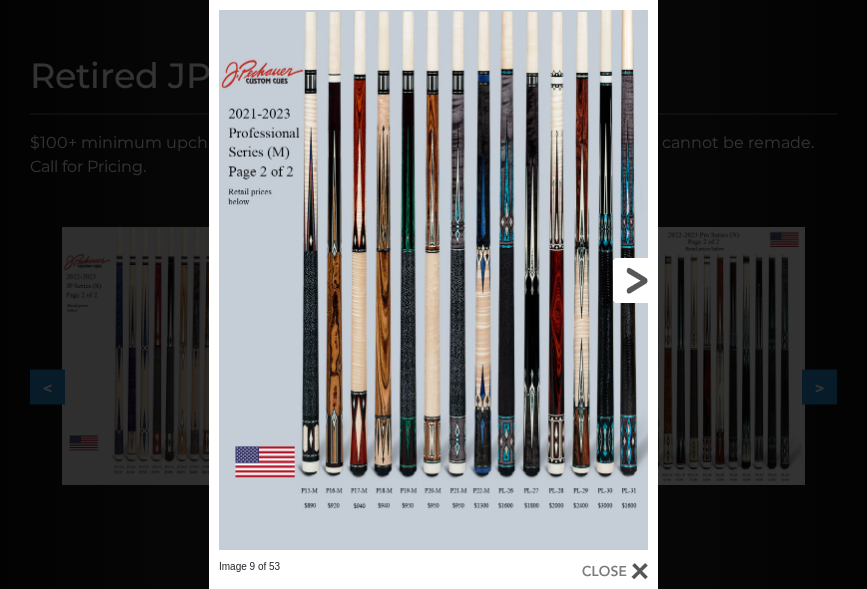 click at bounding box center [557, 280] 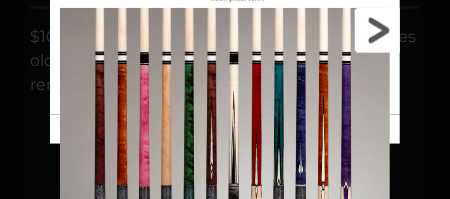 scroll, scrollTop: 464, scrollLeft: 0, axis: vertical 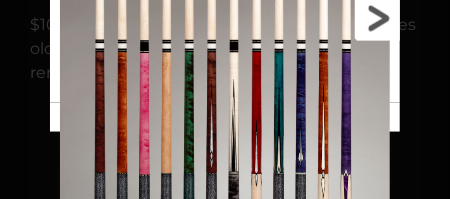 click at bounding box center [322, 18] 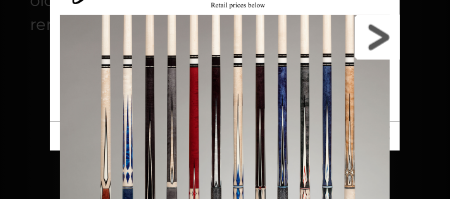 scroll, scrollTop: 464, scrollLeft: 0, axis: vertical 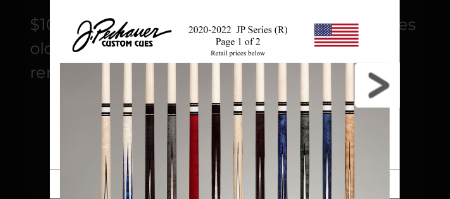 click at bounding box center (322, 85) 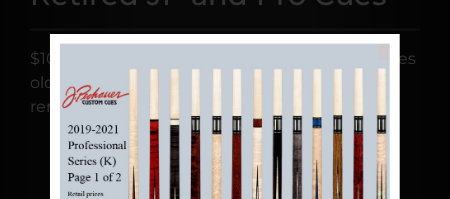 scroll, scrollTop: 464, scrollLeft: 0, axis: vertical 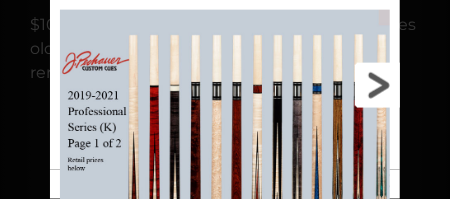 click at bounding box center [322, 85] 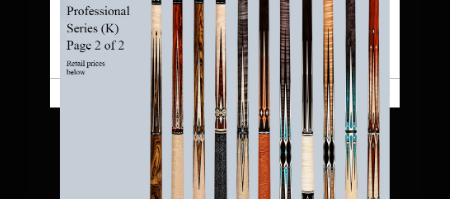 scroll, scrollTop: 530, scrollLeft: 0, axis: vertical 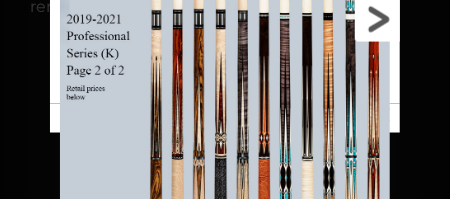 click at bounding box center (322, 19) 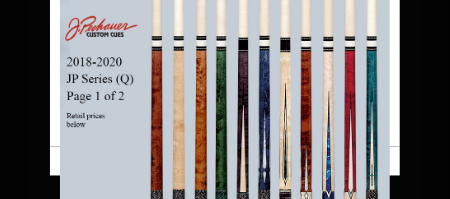 scroll, scrollTop: 530, scrollLeft: 0, axis: vertical 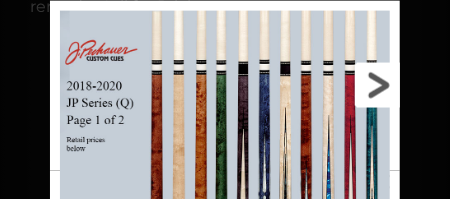click at bounding box center (322, 86) 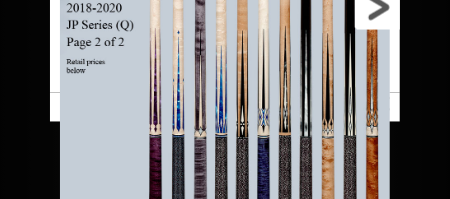 scroll, scrollTop: 564, scrollLeft: 0, axis: vertical 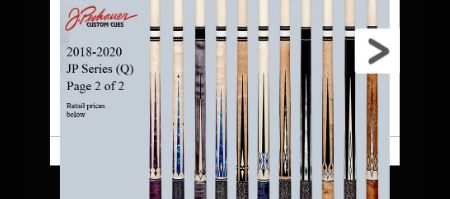 click at bounding box center [322, 52] 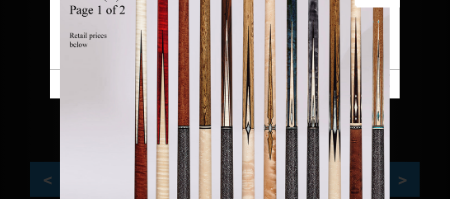 scroll, scrollTop: 630, scrollLeft: 0, axis: vertical 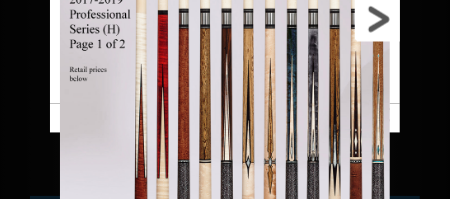 click at bounding box center [322, 19] 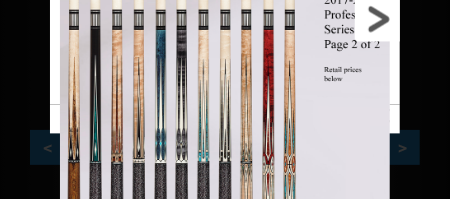 scroll, scrollTop: 664, scrollLeft: 0, axis: vertical 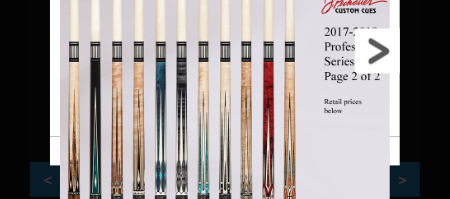 click at bounding box center [322, 52] 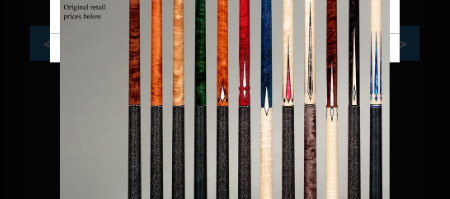 scroll, scrollTop: 730, scrollLeft: 0, axis: vertical 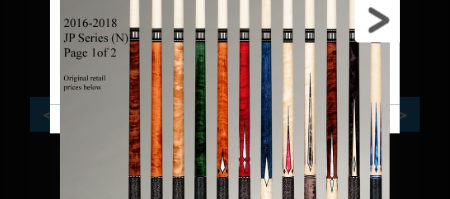 click at bounding box center (322, 19) 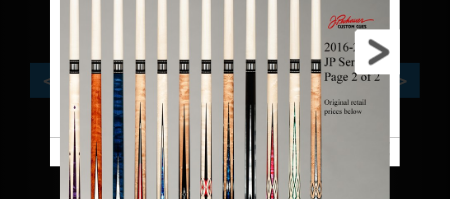scroll, scrollTop: 764, scrollLeft: 0, axis: vertical 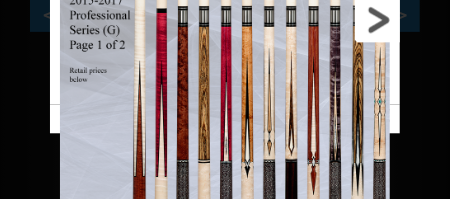 click at bounding box center [322, 19] 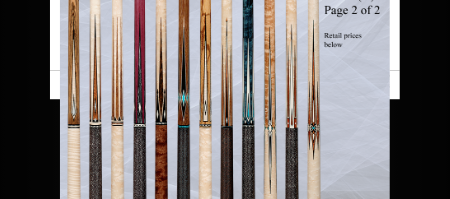 scroll, scrollTop: 864, scrollLeft: 0, axis: vertical 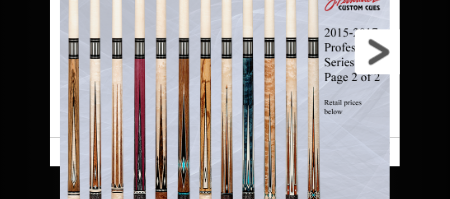 click at bounding box center (322, 52) 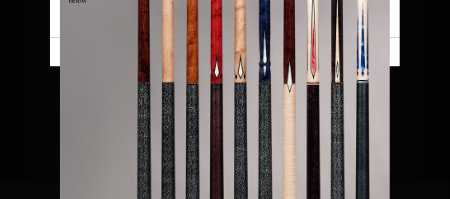 scroll, scrollTop: 897, scrollLeft: 0, axis: vertical 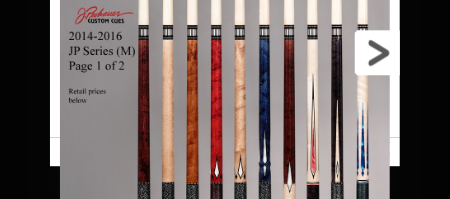 click at bounding box center (322, 52) 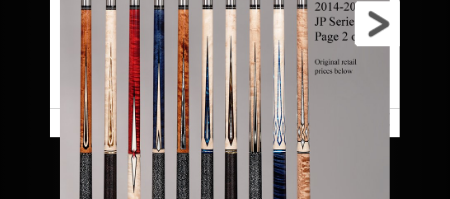 scroll, scrollTop: 930, scrollLeft: 0, axis: vertical 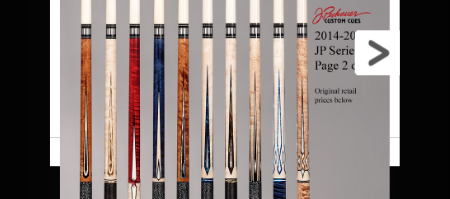 click at bounding box center (322, 52) 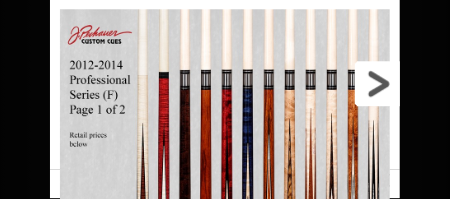 scroll, scrollTop: 930, scrollLeft: 0, axis: vertical 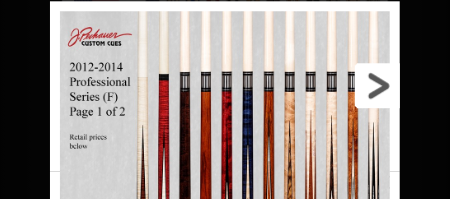 click at bounding box center (322, 86) 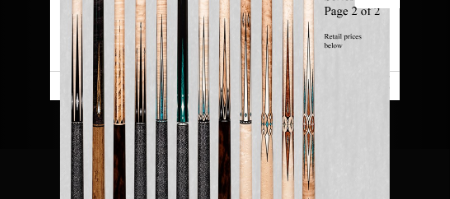 scroll, scrollTop: 930, scrollLeft: 0, axis: vertical 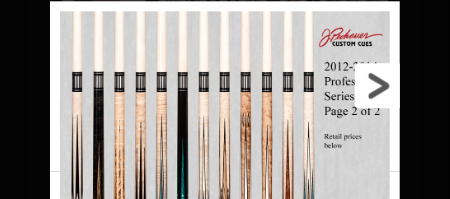 click at bounding box center (322, 86) 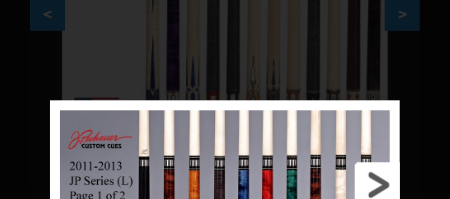 scroll, scrollTop: 830, scrollLeft: 0, axis: vertical 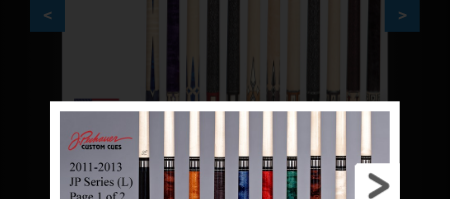 click at bounding box center [322, 186] 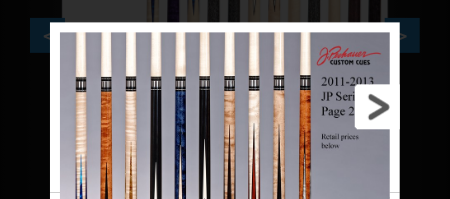 scroll, scrollTop: 797, scrollLeft: 0, axis: vertical 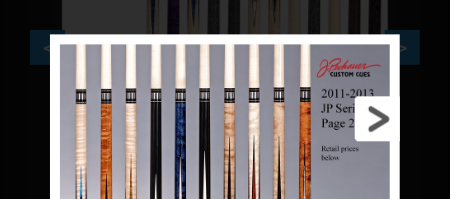 click at bounding box center [322, 119] 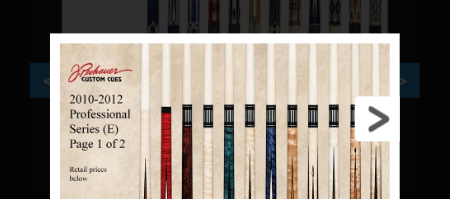 scroll, scrollTop: 764, scrollLeft: 0, axis: vertical 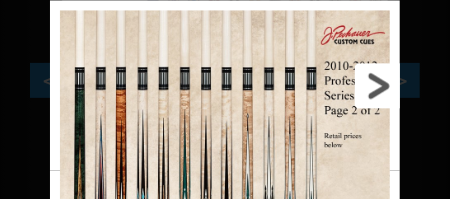click at bounding box center [322, 85] 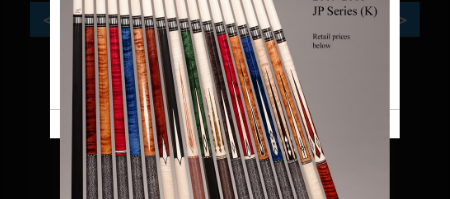scroll, scrollTop: 797, scrollLeft: 0, axis: vertical 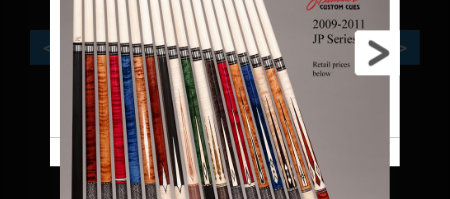 click at bounding box center [322, 52] 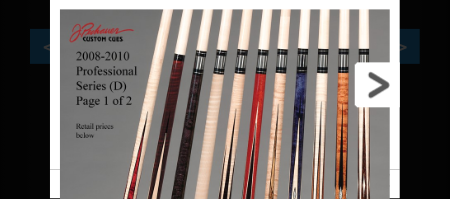 scroll, scrollTop: 797, scrollLeft: 0, axis: vertical 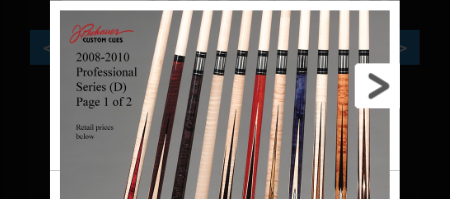 click at bounding box center (322, 85) 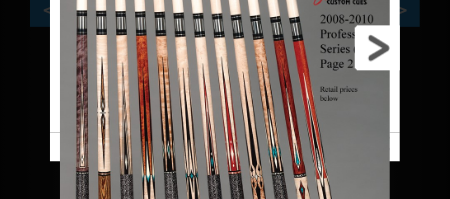 scroll, scrollTop: 797, scrollLeft: 0, axis: vertical 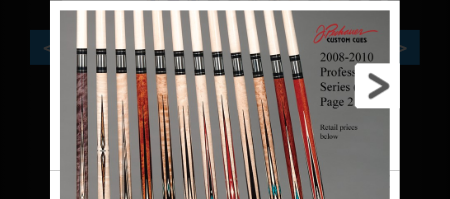 click at bounding box center [322, 85] 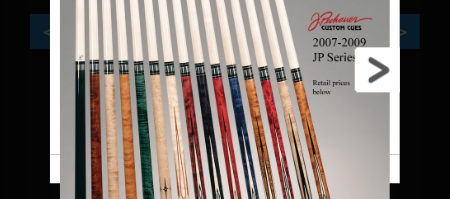 scroll, scrollTop: 797, scrollLeft: 0, axis: vertical 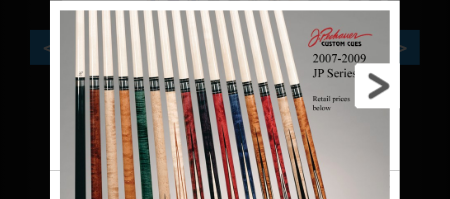 click at bounding box center [322, 85] 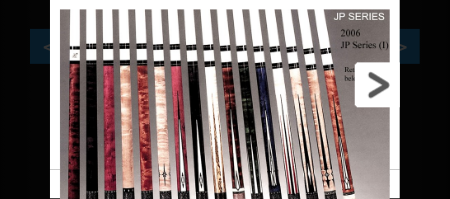 scroll, scrollTop: 797, scrollLeft: 0, axis: vertical 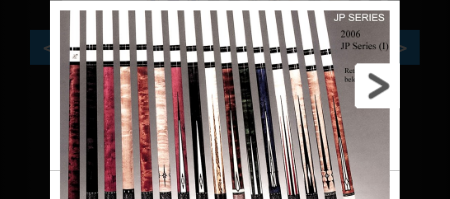 click at bounding box center (322, 85) 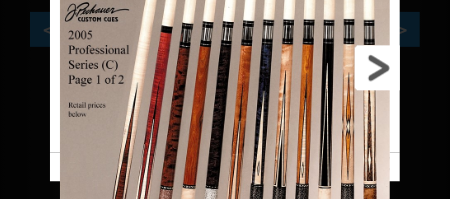 scroll, scrollTop: 864, scrollLeft: 0, axis: vertical 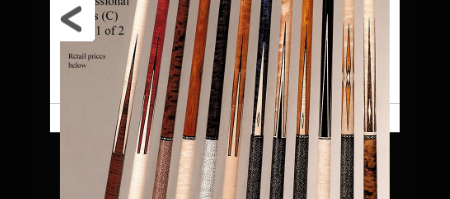 click at bounding box center (129, 18) 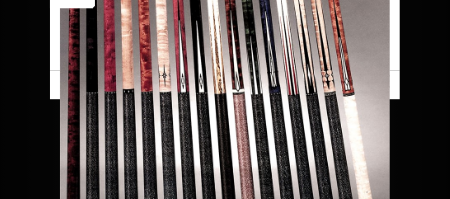 scroll, scrollTop: 897, scrollLeft: 0, axis: vertical 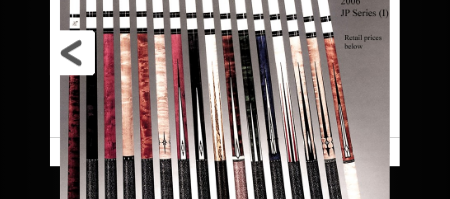 click at bounding box center (129, 52) 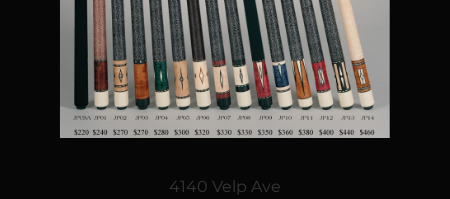 scroll, scrollTop: 1197, scrollLeft: 0, axis: vertical 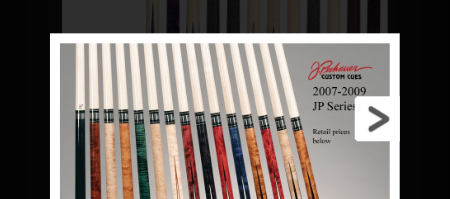 click at bounding box center (322, 118) 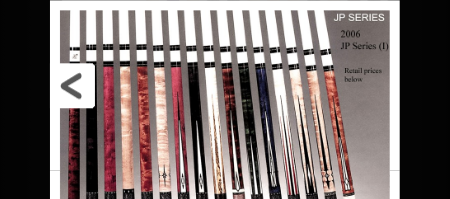 click at bounding box center (129, 85) 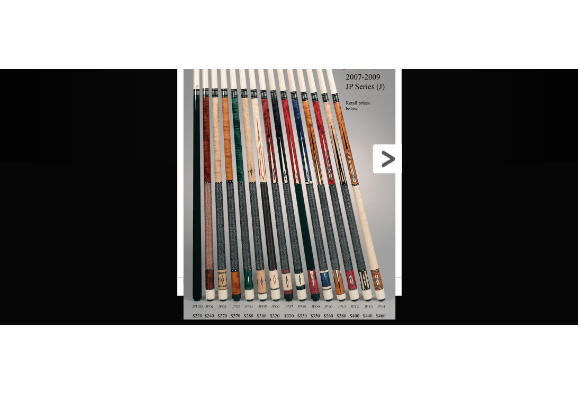scroll, scrollTop: 880, scrollLeft: 0, axis: vertical 